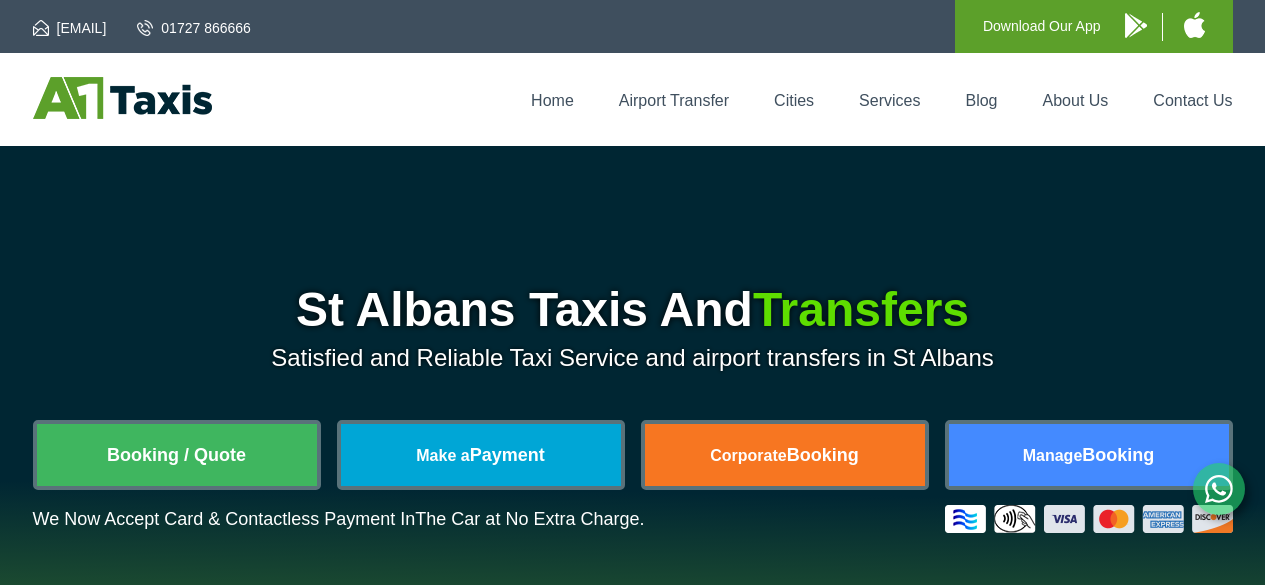 scroll, scrollTop: 0, scrollLeft: 0, axis: both 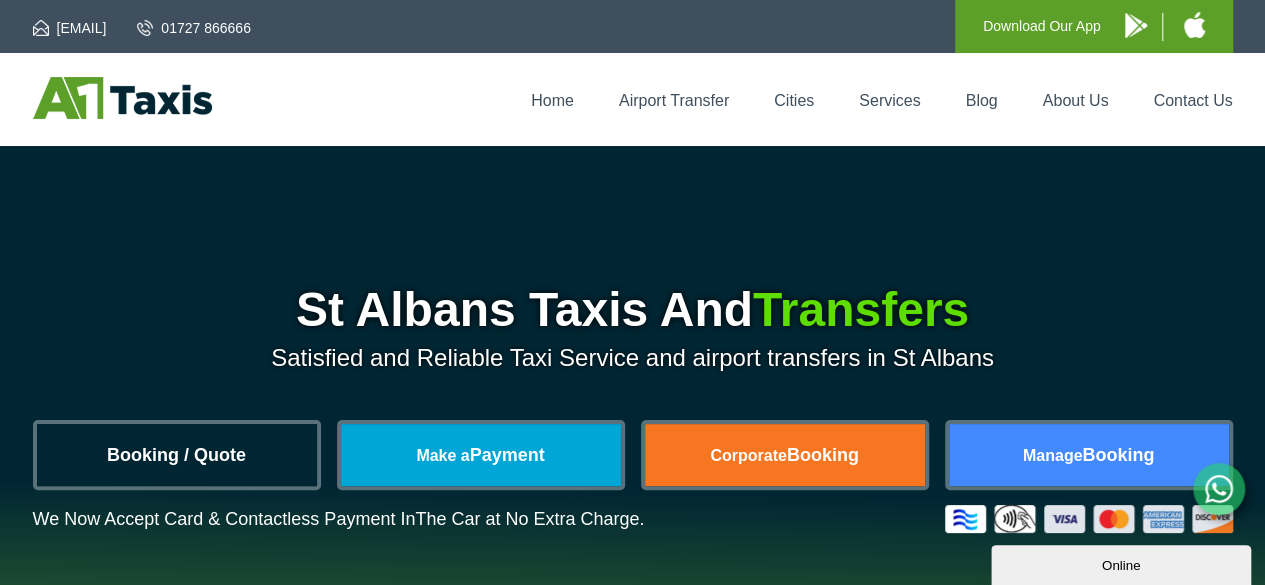 click on "Booking / Quote" at bounding box center [177, 455] 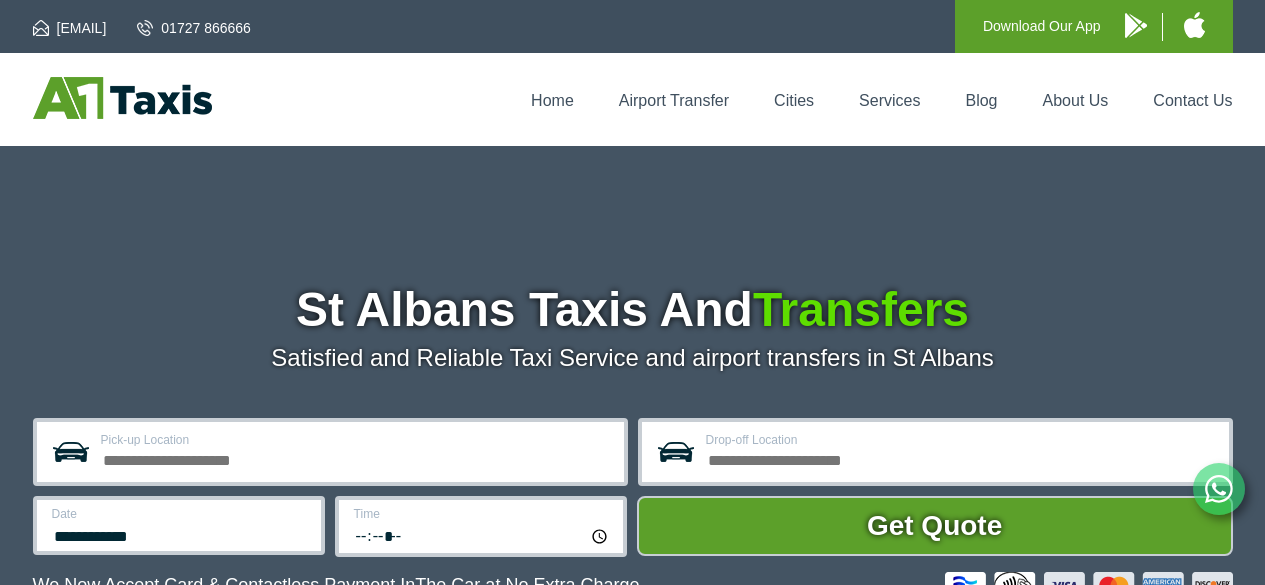 scroll, scrollTop: 0, scrollLeft: 0, axis: both 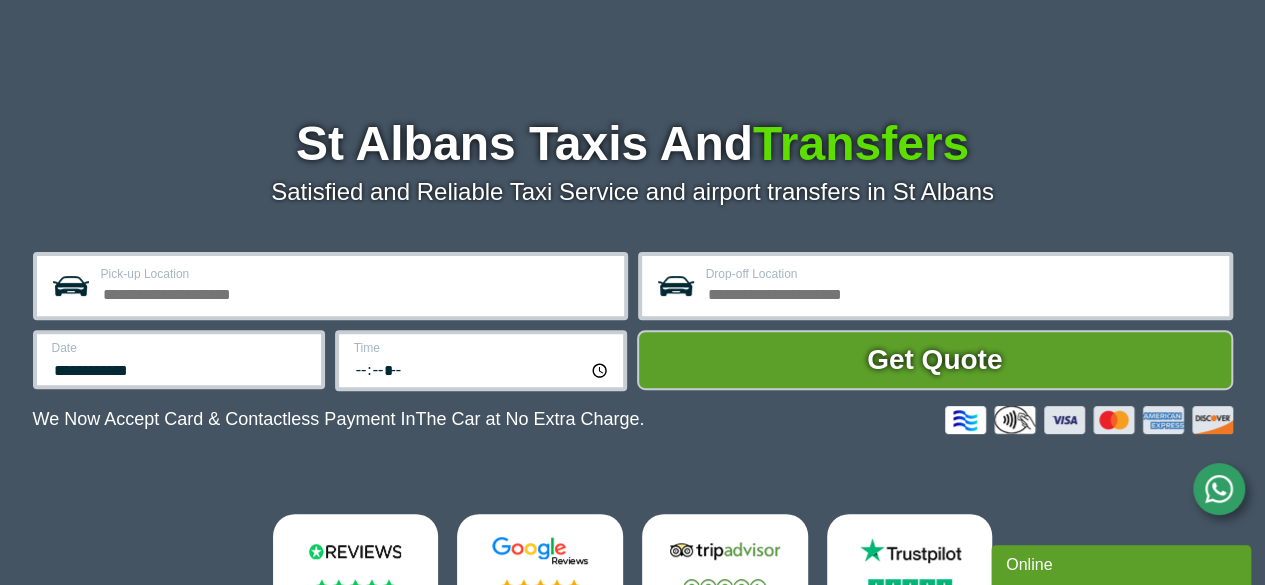 click on "Pick-up Location" at bounding box center (356, 292) 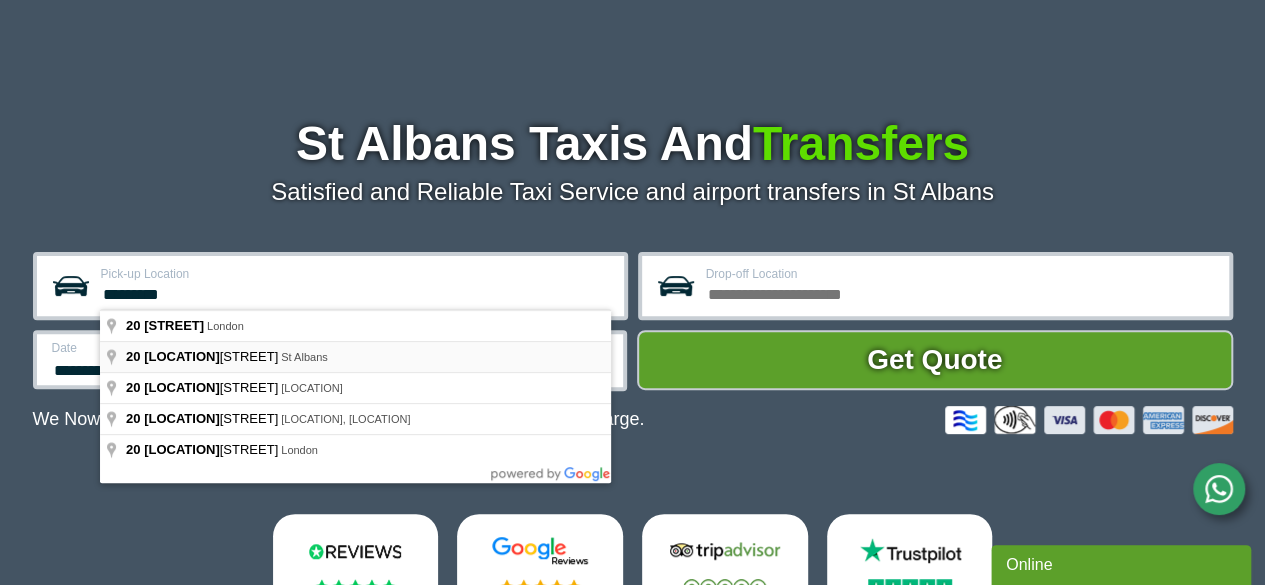 type on "**********" 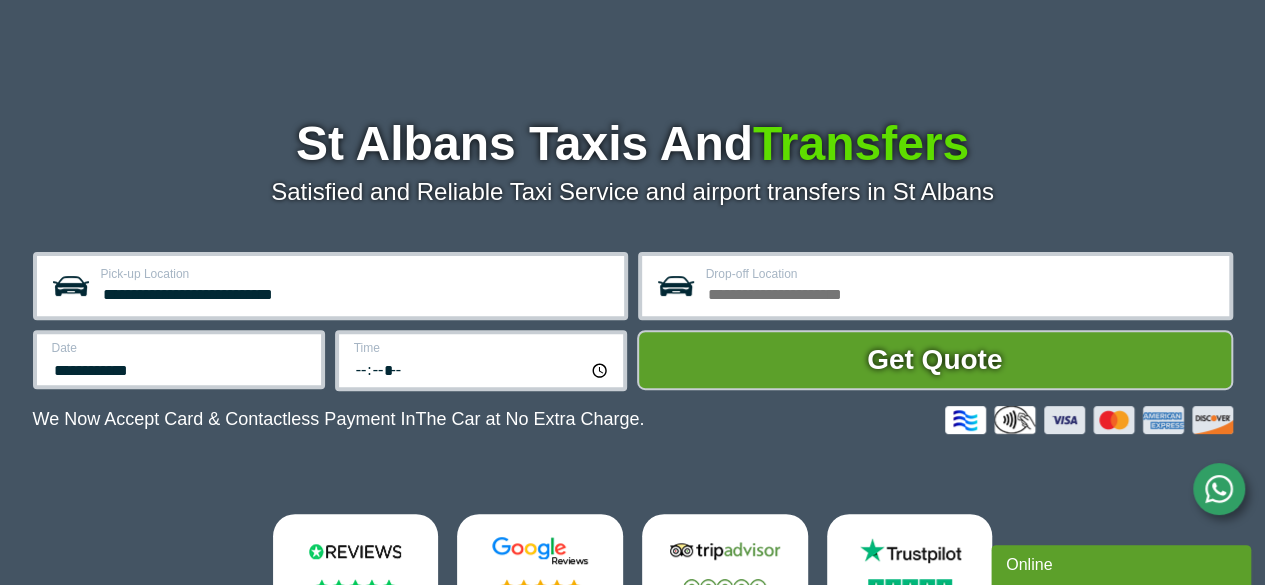 click on "Drop-off Location" at bounding box center (961, 292) 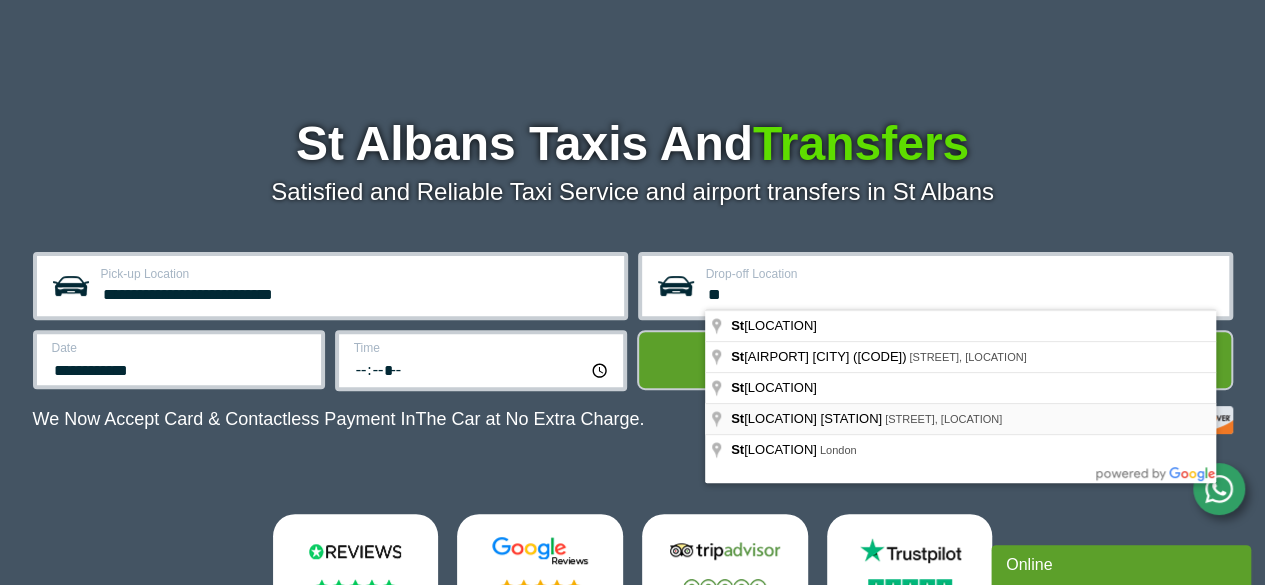 type on "**********" 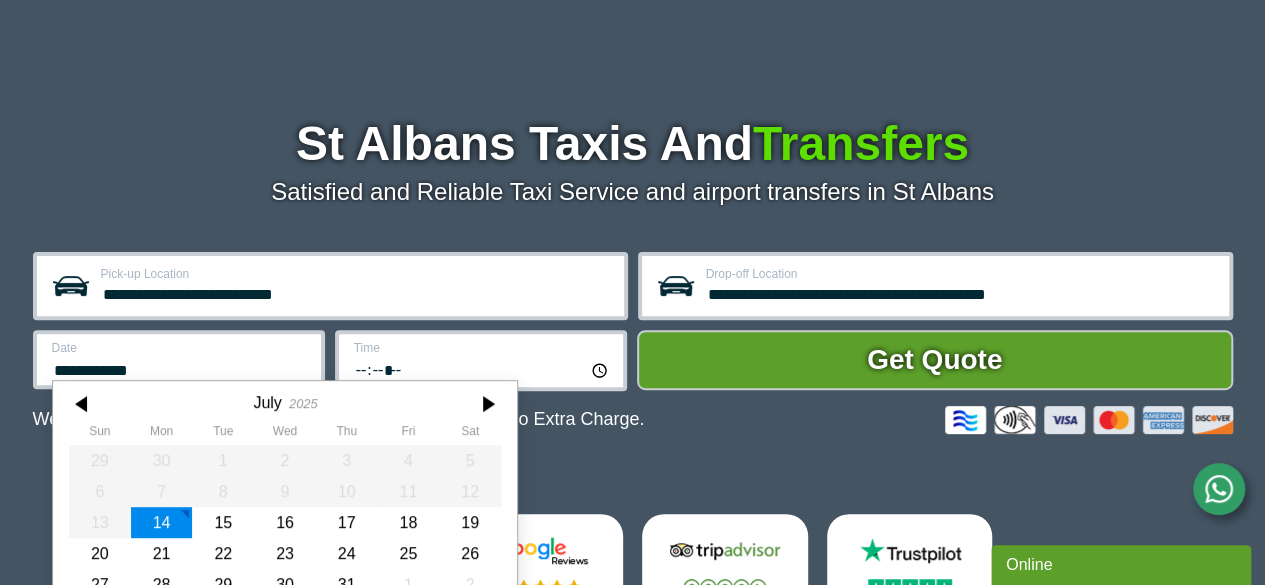 scroll, scrollTop: 247, scrollLeft: 0, axis: vertical 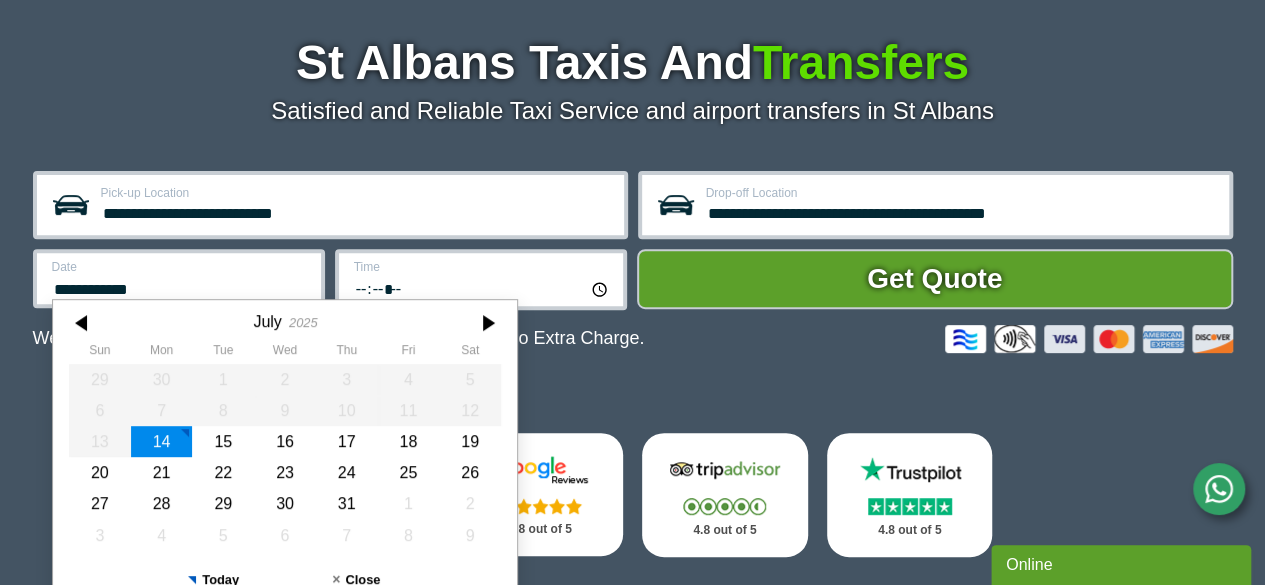 click on "**********" at bounding box center (179, 278) 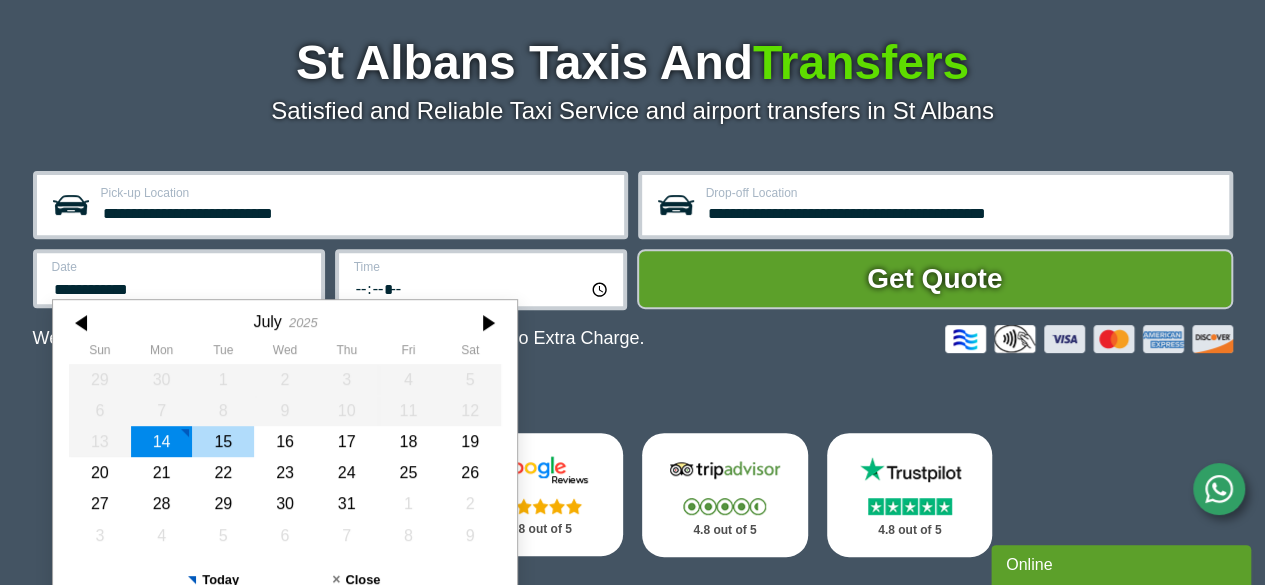 click on "15" at bounding box center (223, 441) 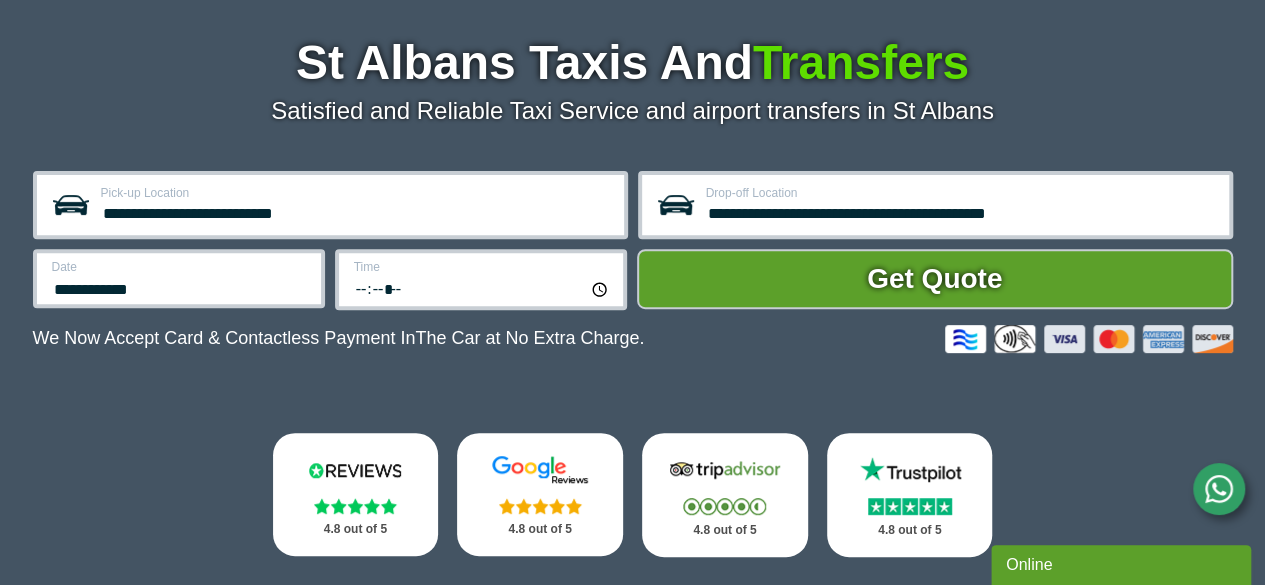 click on "*****" at bounding box center [482, 288] 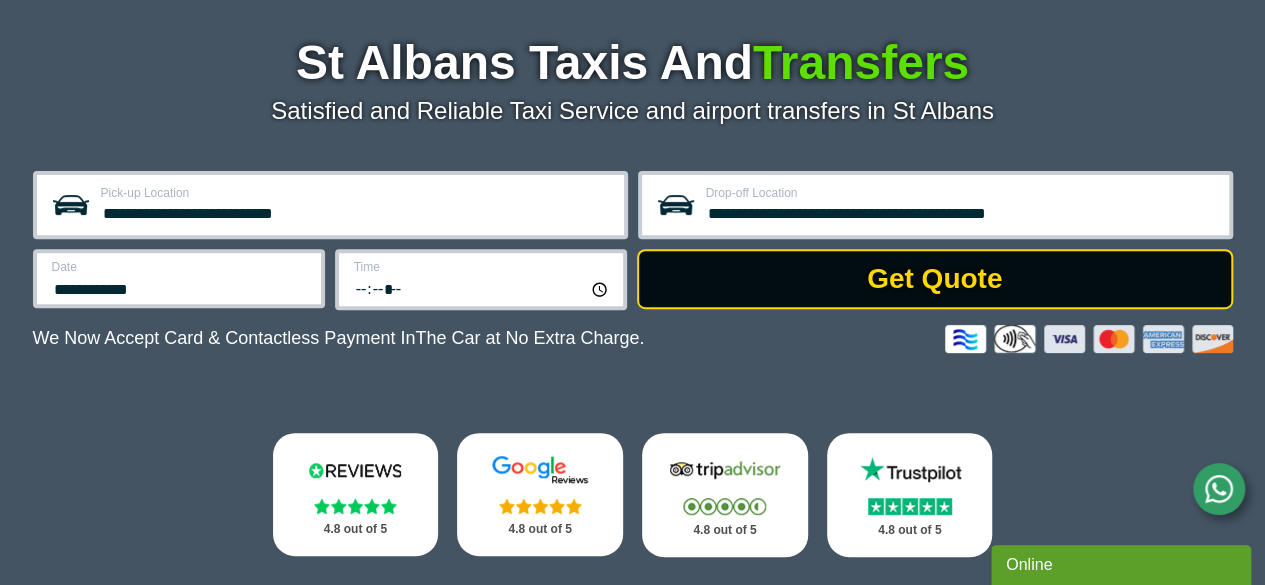 type on "*****" 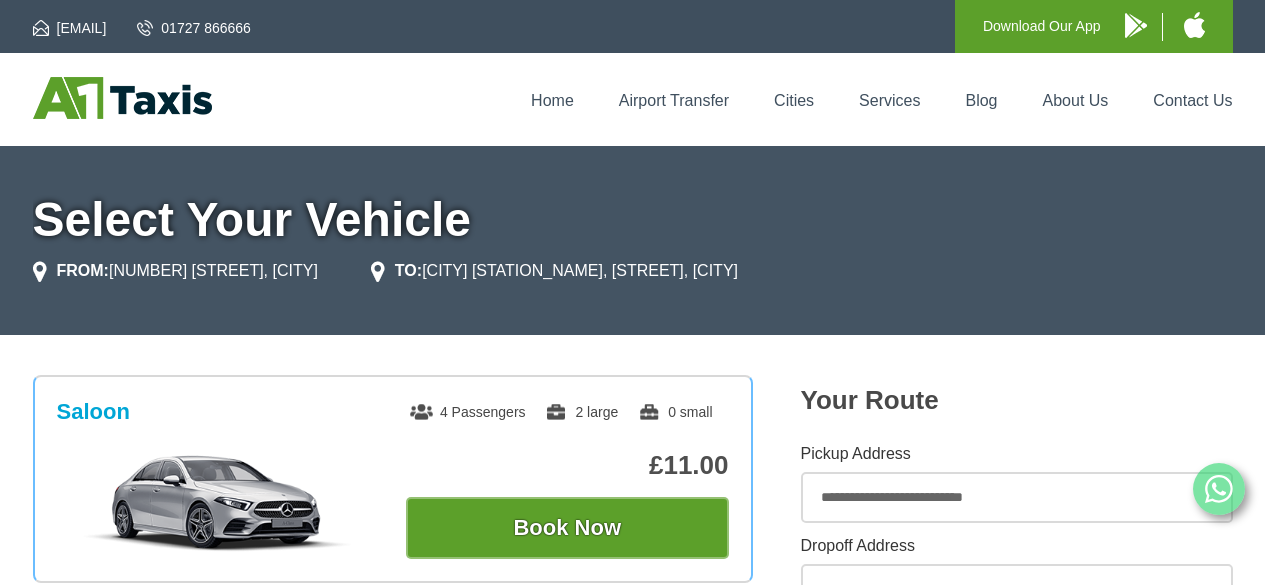 scroll, scrollTop: 0, scrollLeft: 0, axis: both 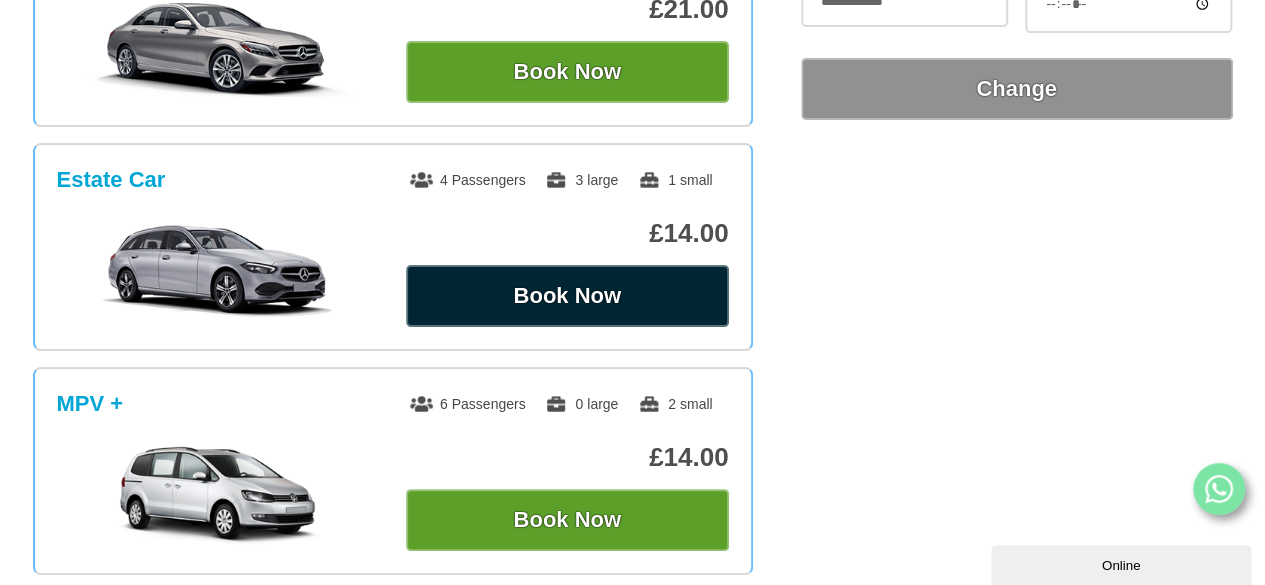 click on "Book Now" at bounding box center (567, 296) 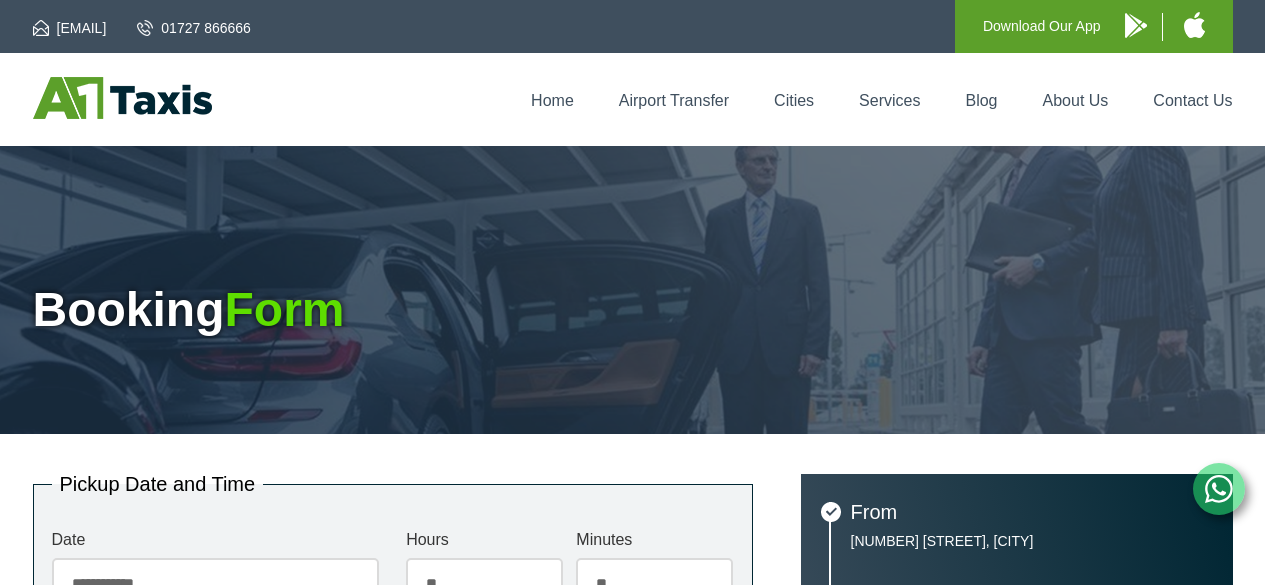 scroll, scrollTop: 0, scrollLeft: 0, axis: both 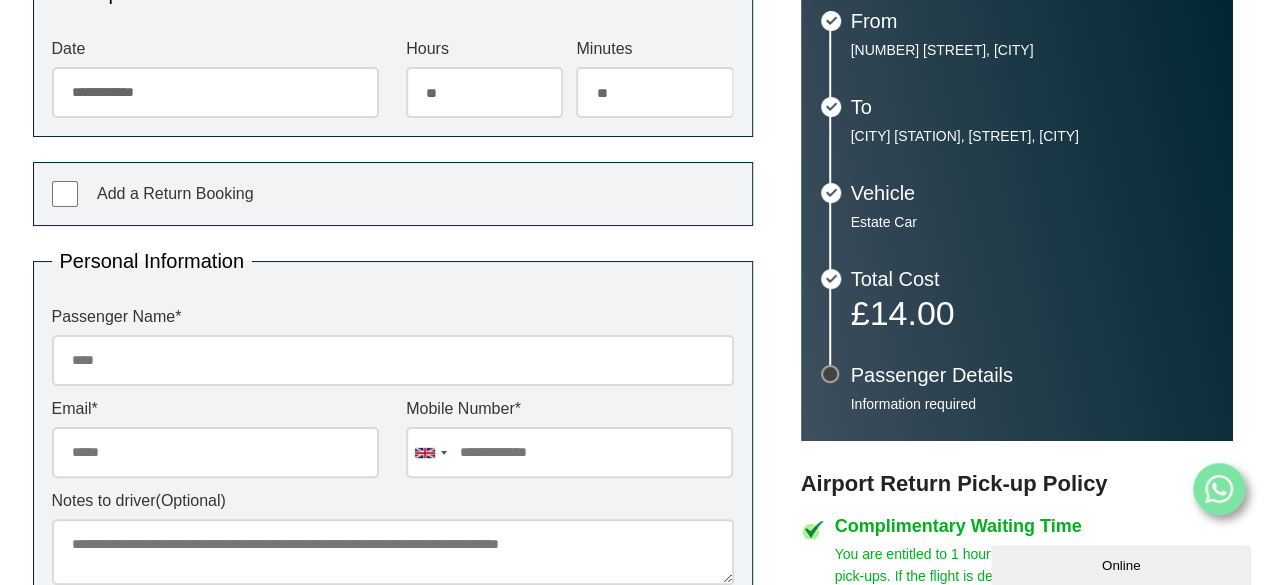 click on "Passenger Name  *" at bounding box center (393, 360) 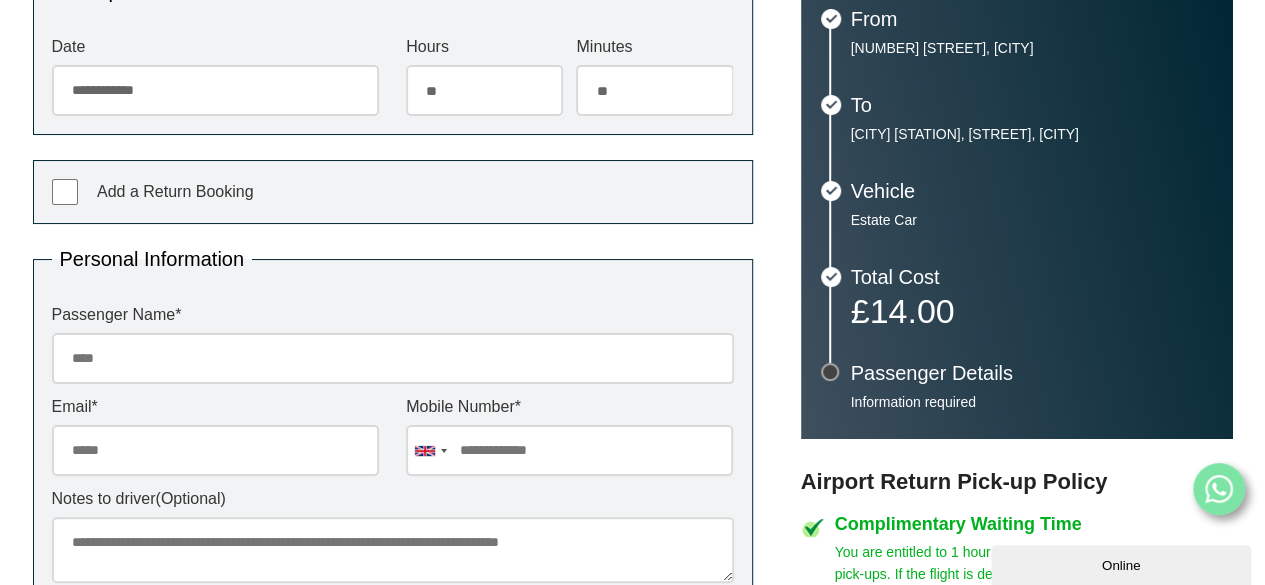 scroll, scrollTop: 494, scrollLeft: 0, axis: vertical 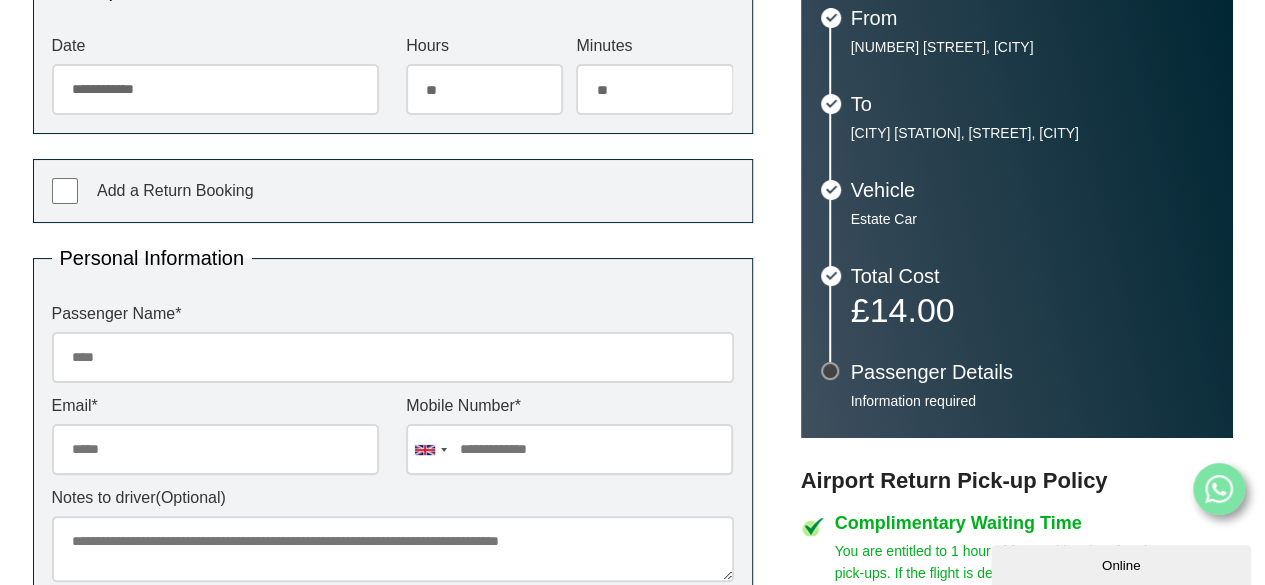 click on "Passenger Name  *" at bounding box center [393, 357] 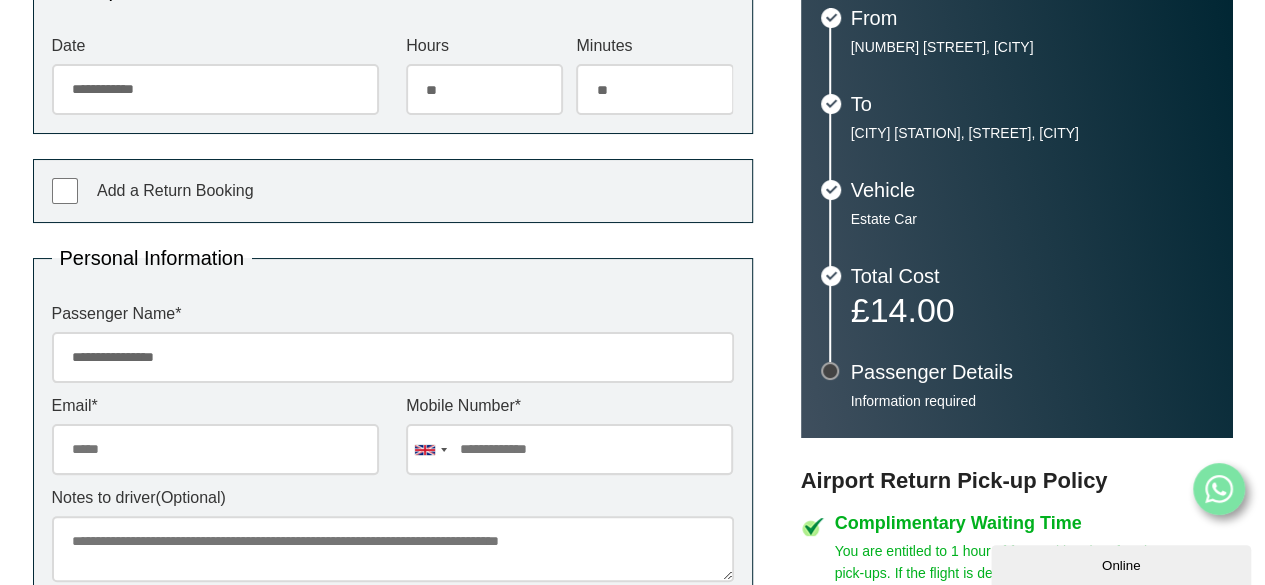 type on "**********" 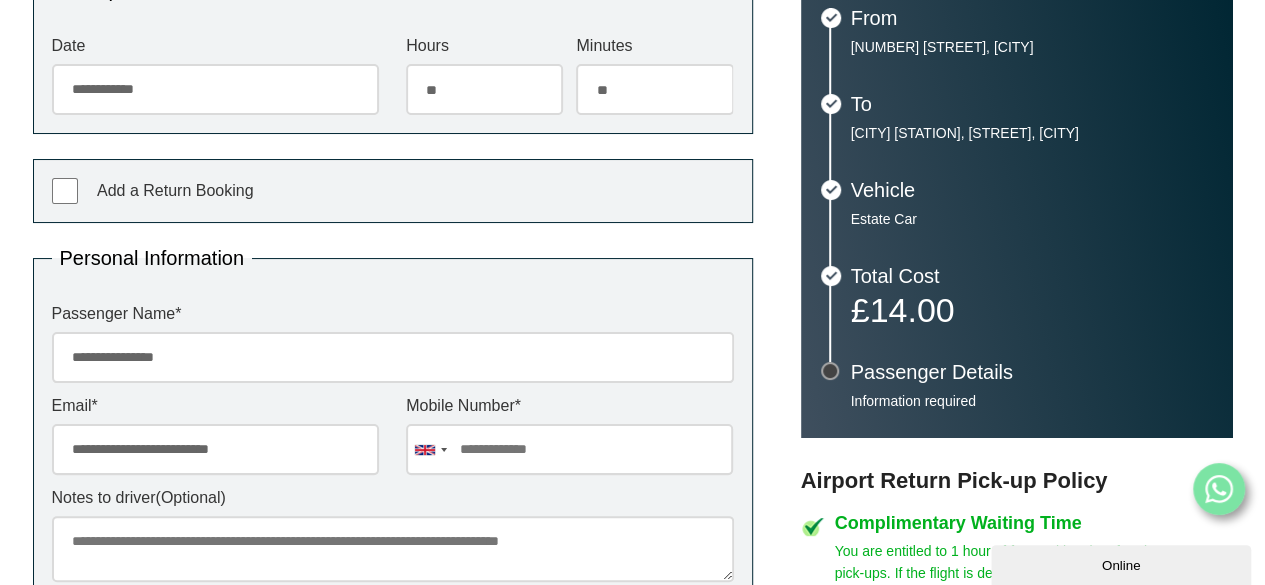 type on "**********" 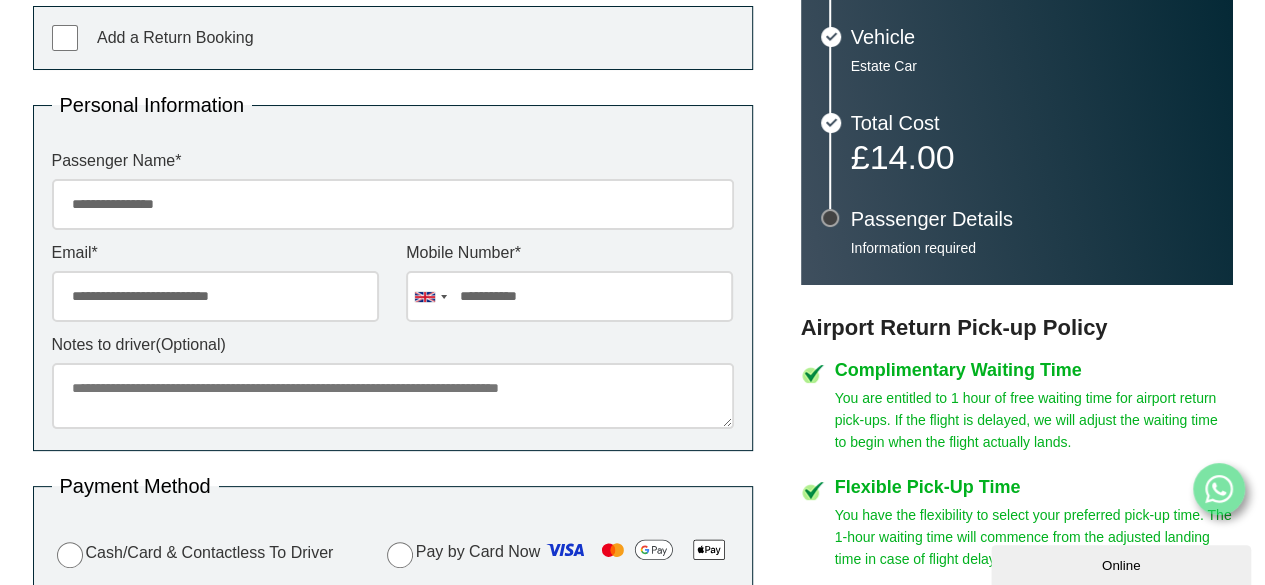 scroll, scrollTop: 648, scrollLeft: 0, axis: vertical 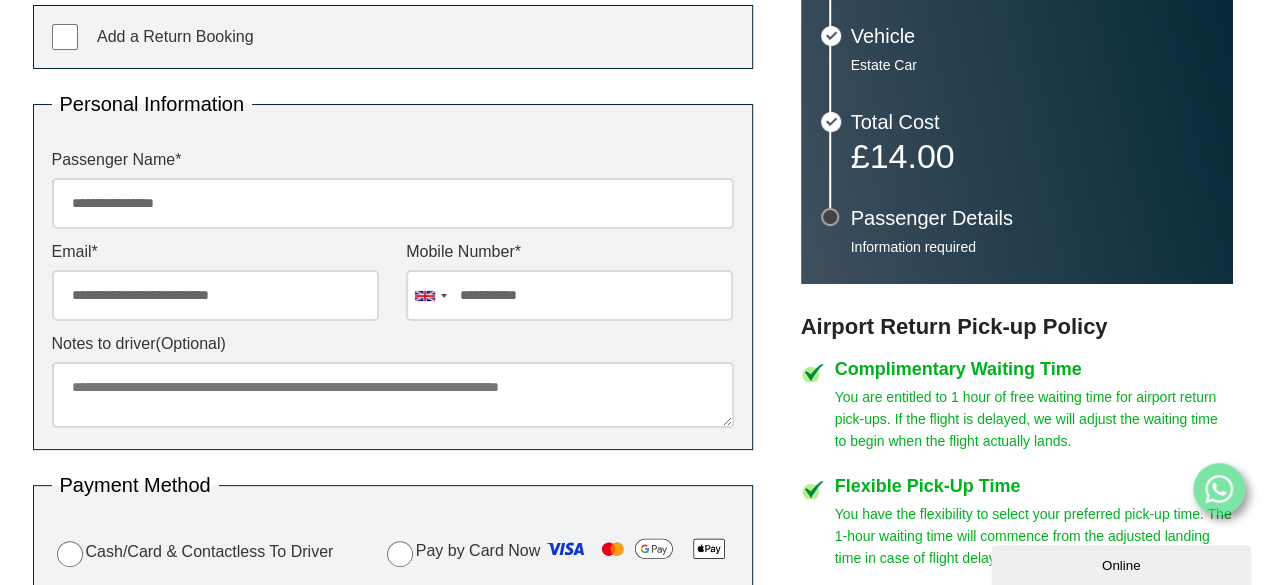 click on "Notes to driver  (Optional)" at bounding box center [393, 395] 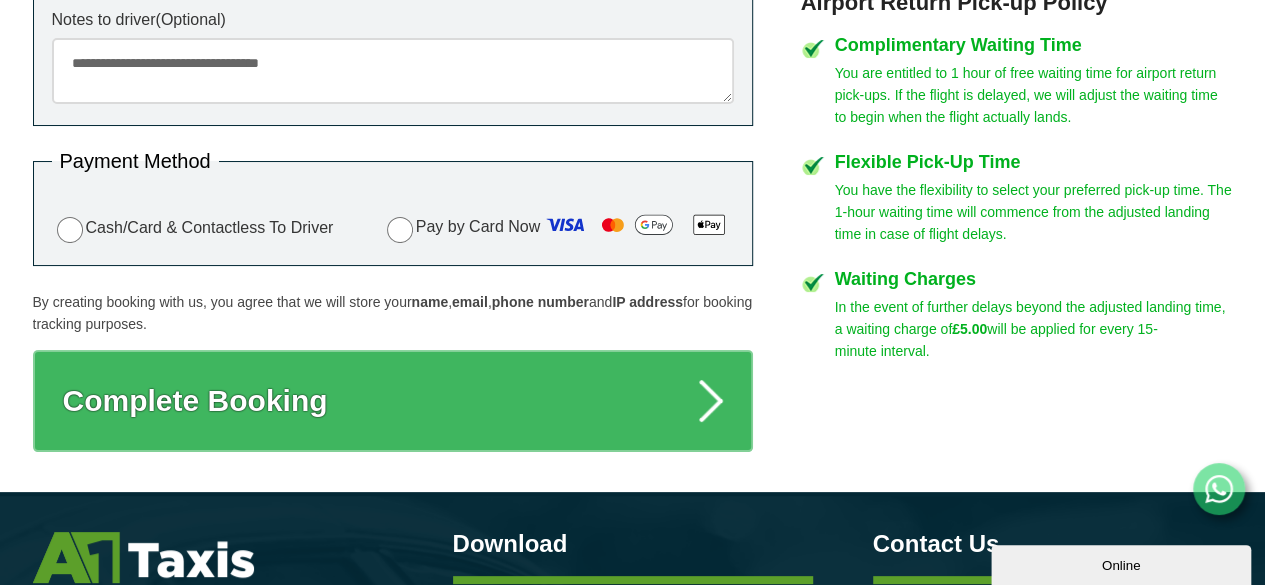 scroll, scrollTop: 973, scrollLeft: 0, axis: vertical 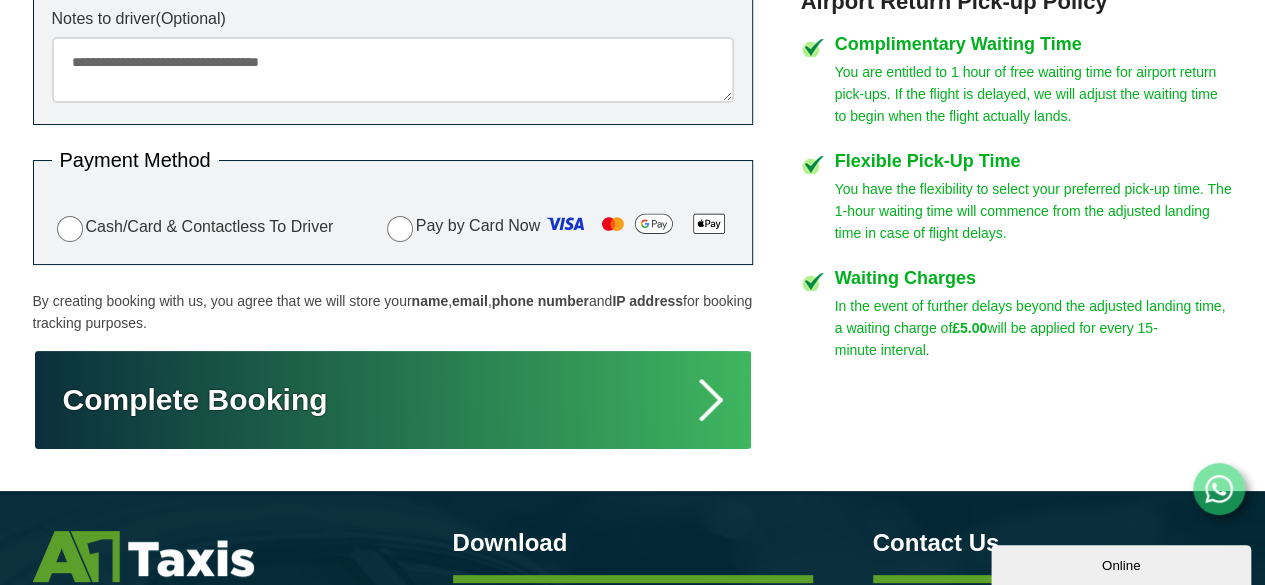 type on "**********" 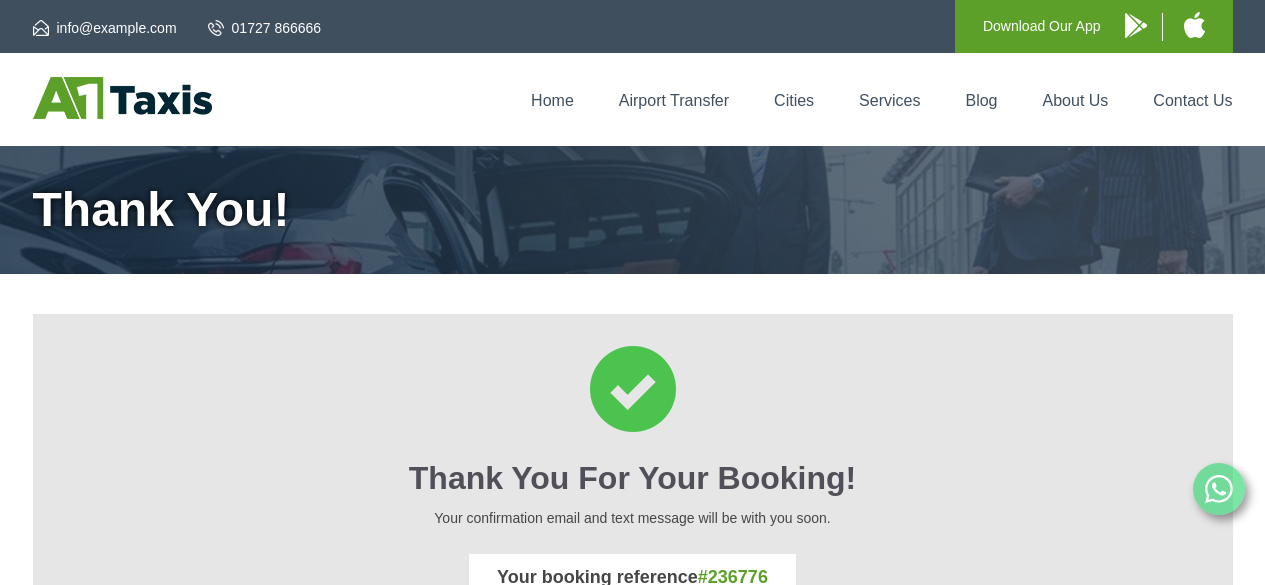 scroll, scrollTop: 0, scrollLeft: 0, axis: both 